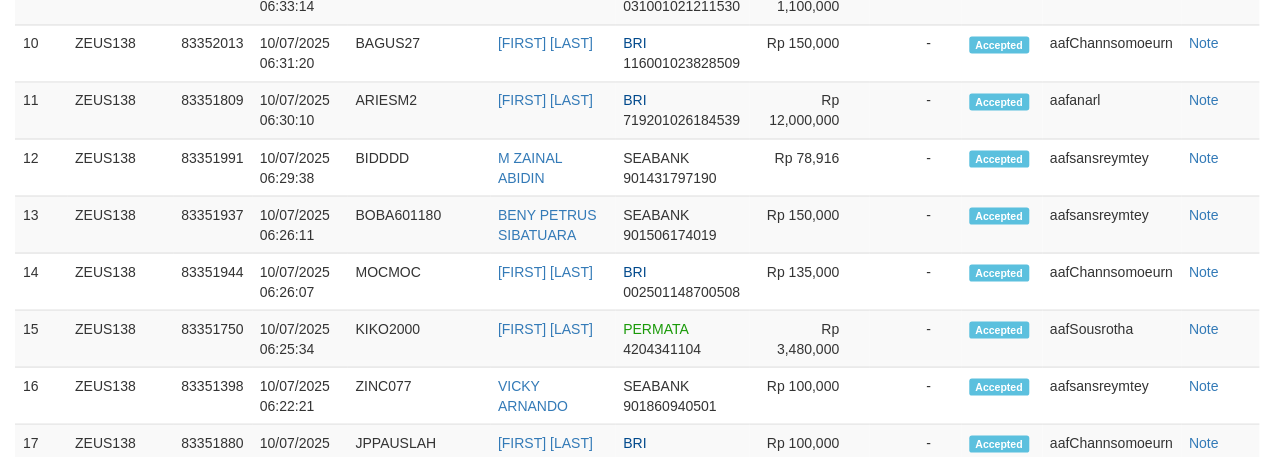 scroll, scrollTop: 1546, scrollLeft: 0, axis: vertical 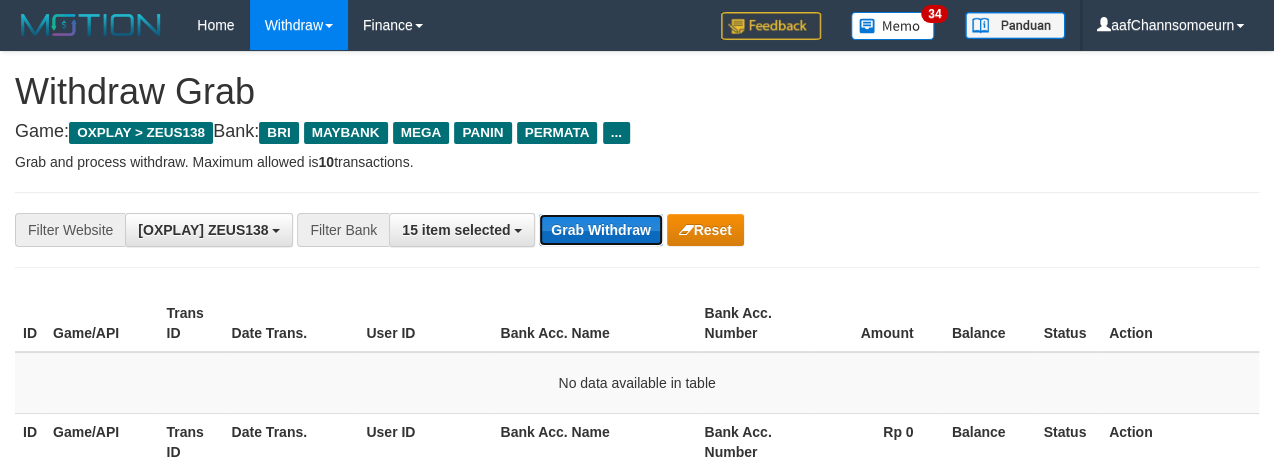 click on "Grab Withdraw" at bounding box center [600, 230] 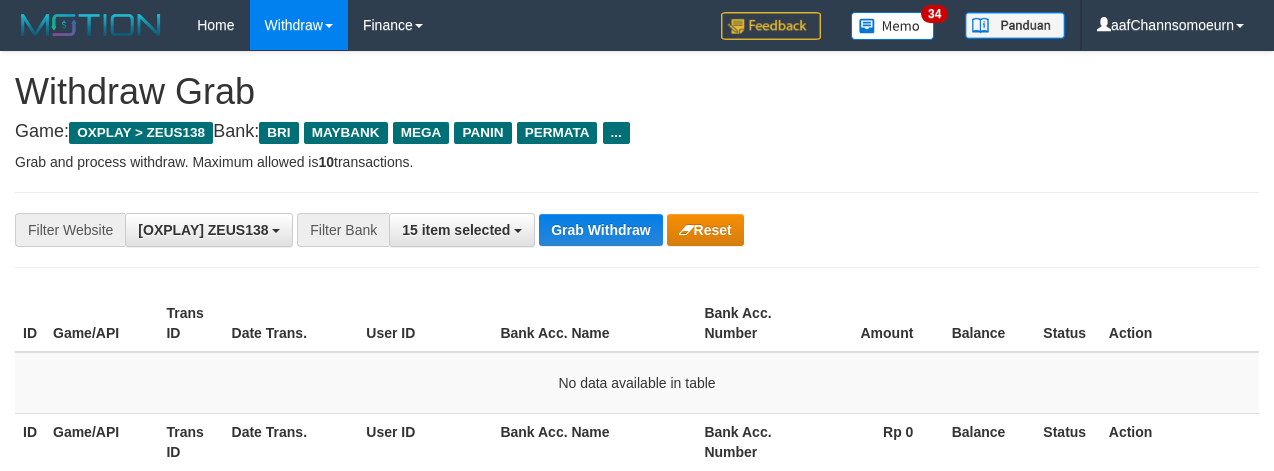 scroll, scrollTop: 0, scrollLeft: 0, axis: both 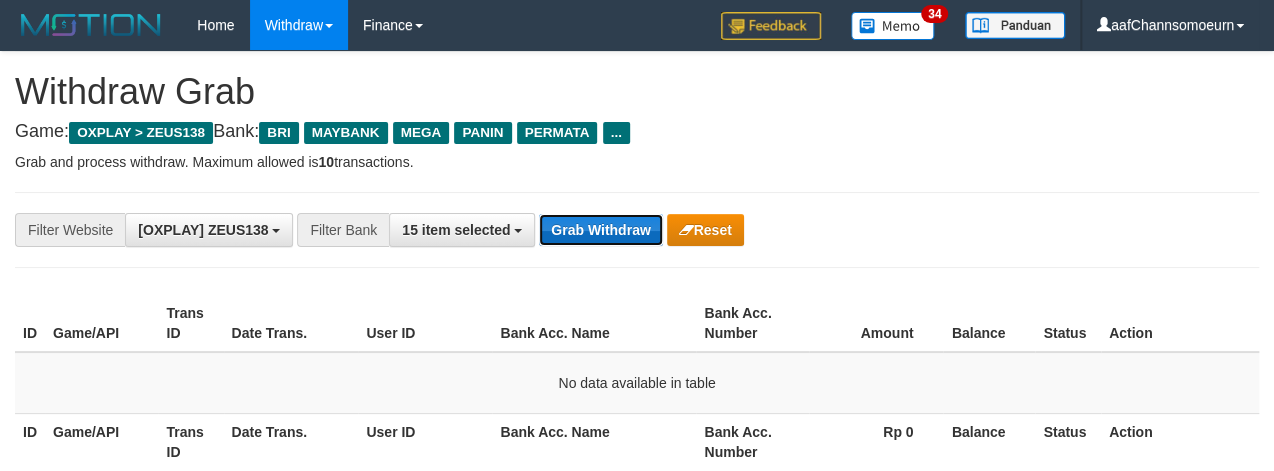 click on "Grab Withdraw" at bounding box center (600, 230) 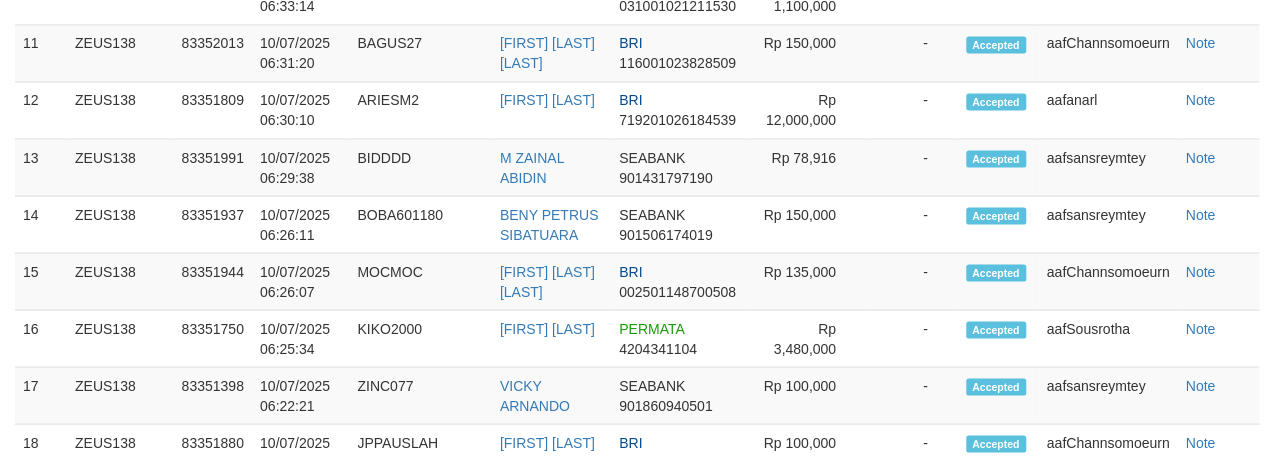 scroll, scrollTop: 1546, scrollLeft: 0, axis: vertical 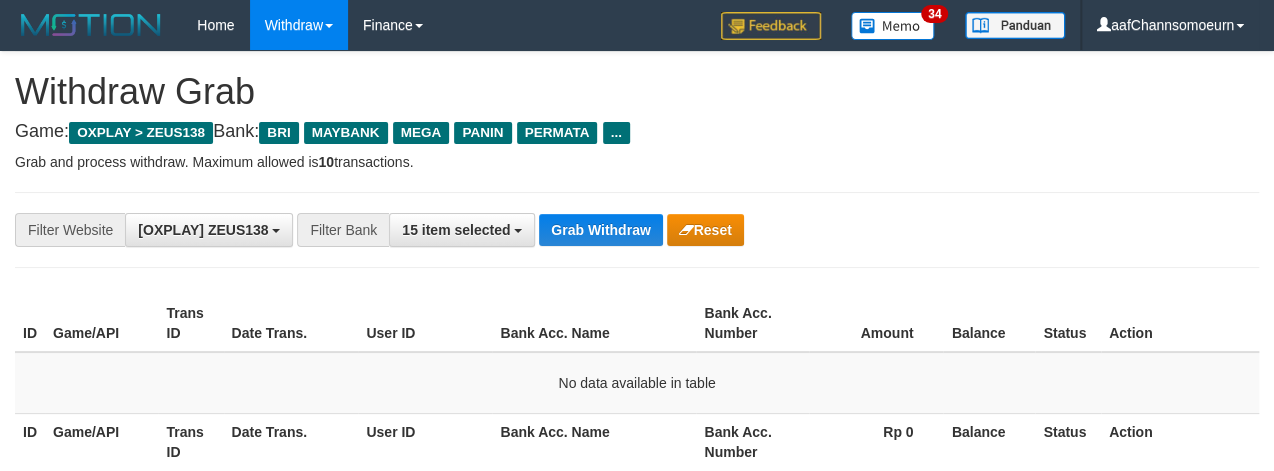 click on "**********" at bounding box center (531, 230) 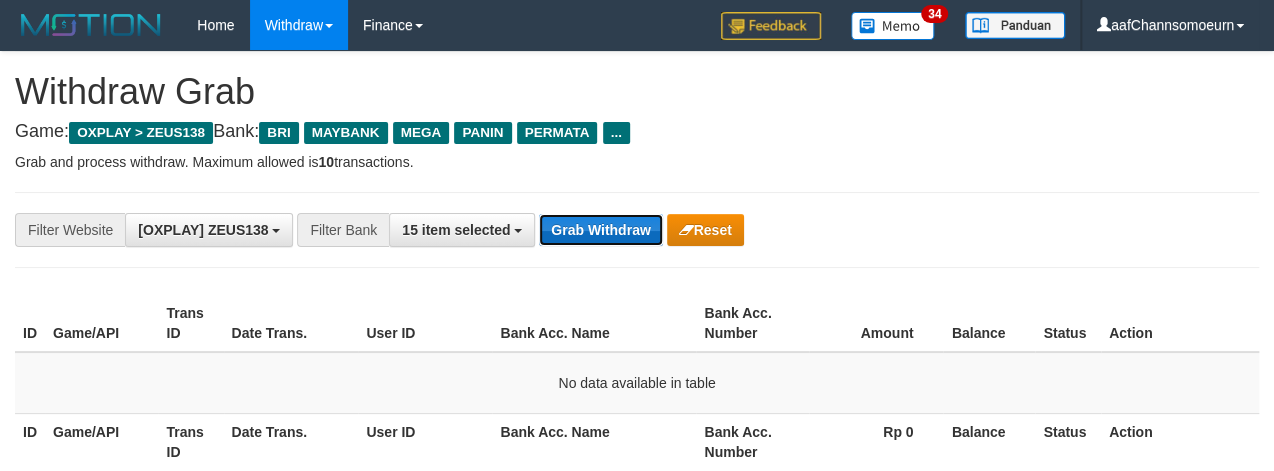 click on "Grab Withdraw" at bounding box center [600, 230] 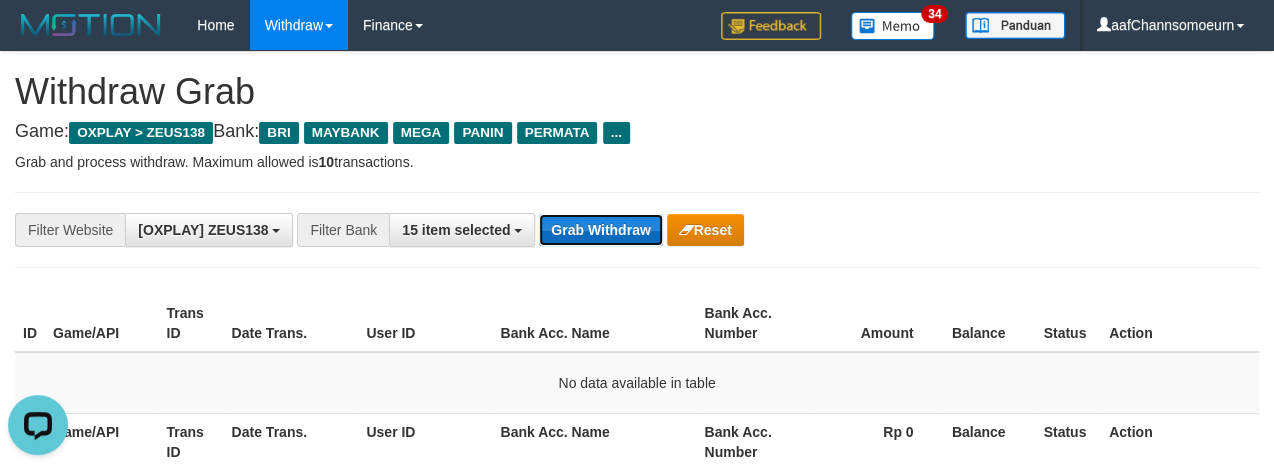 scroll, scrollTop: 0, scrollLeft: 0, axis: both 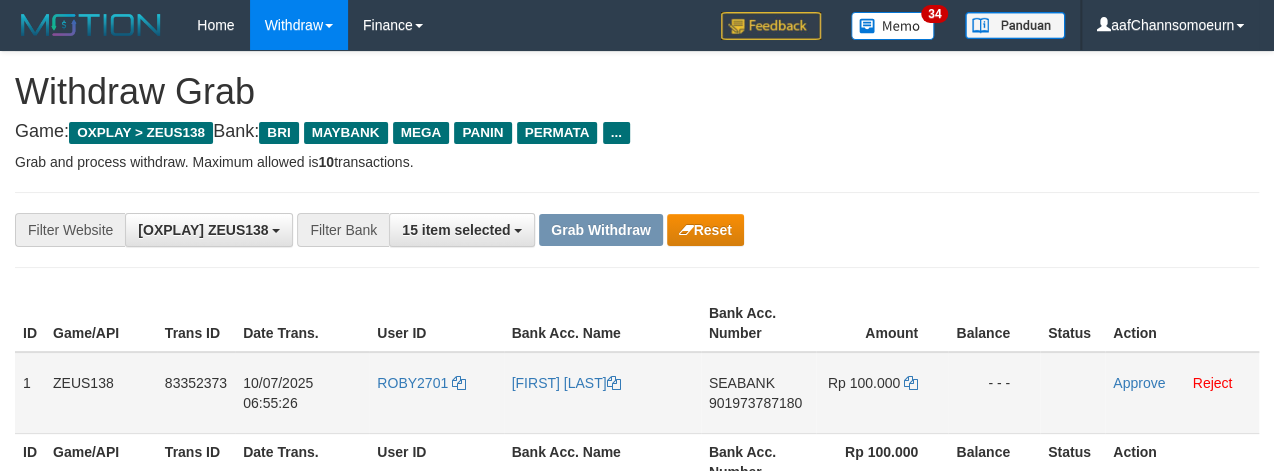click on "ROBY2701" at bounding box center [436, 393] 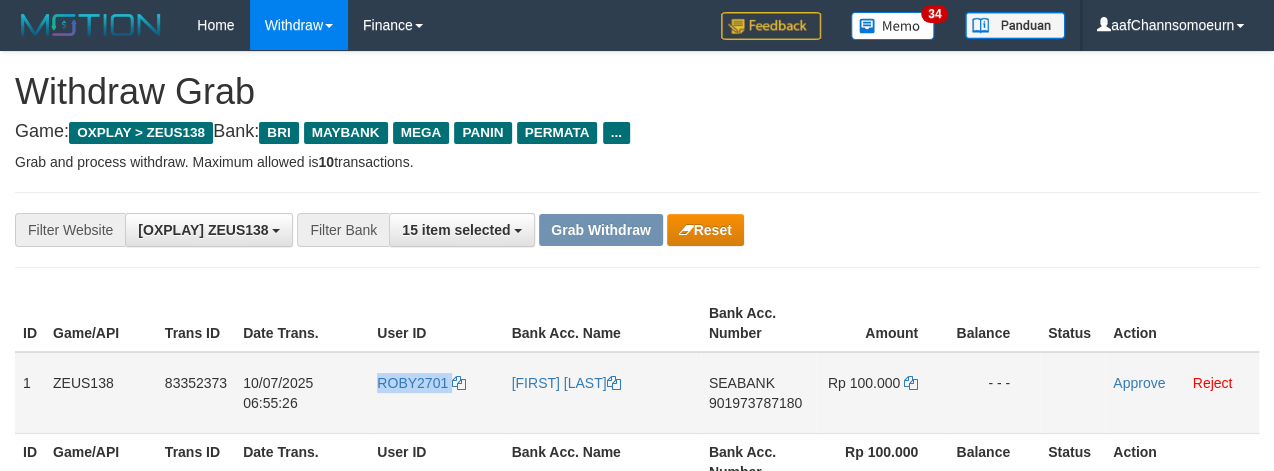click on "ROBY2701" at bounding box center (436, 393) 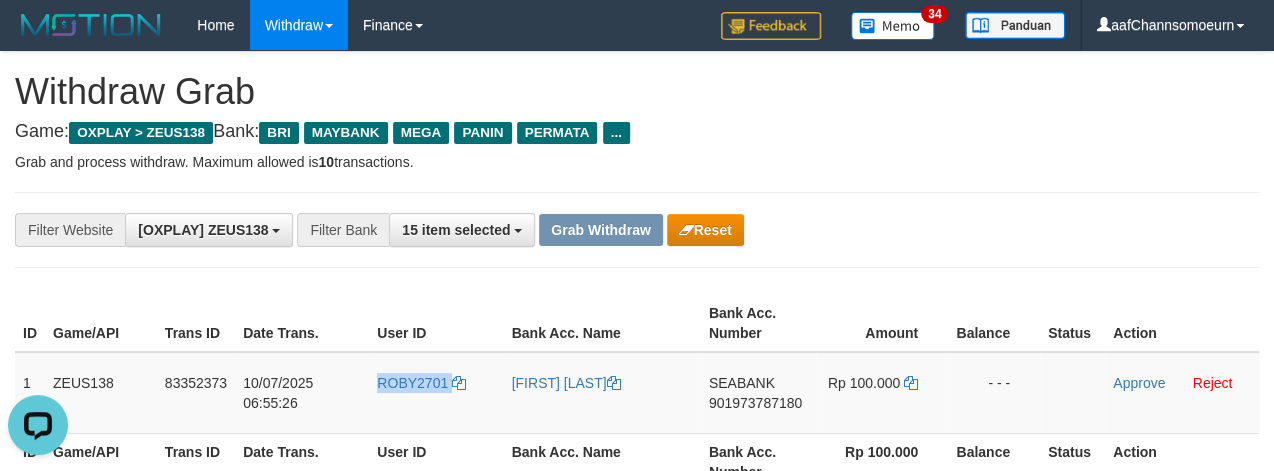 scroll, scrollTop: 0, scrollLeft: 0, axis: both 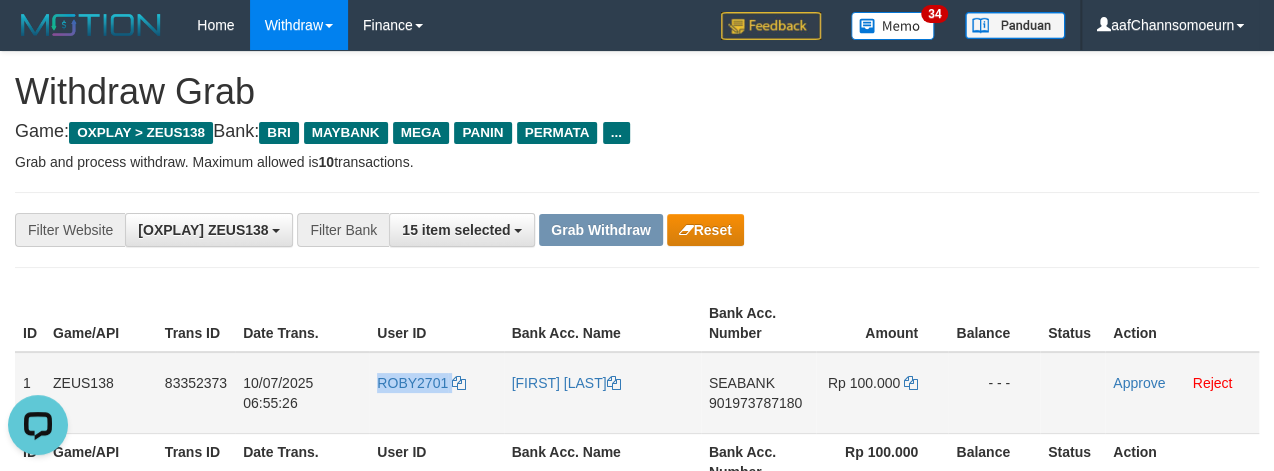 click on "ROBY2701" at bounding box center [436, 393] 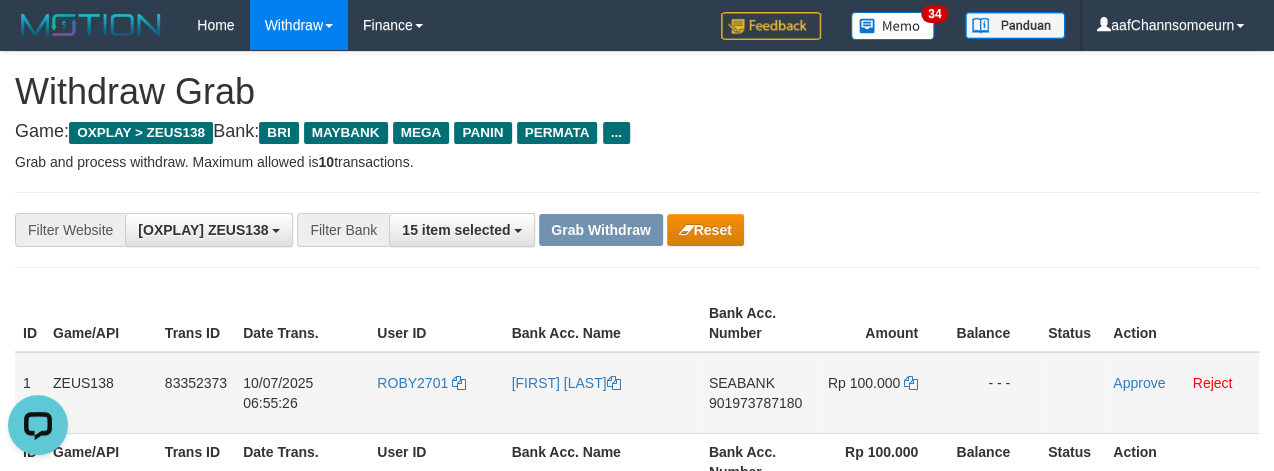 click on "ROBY2701" at bounding box center (436, 393) 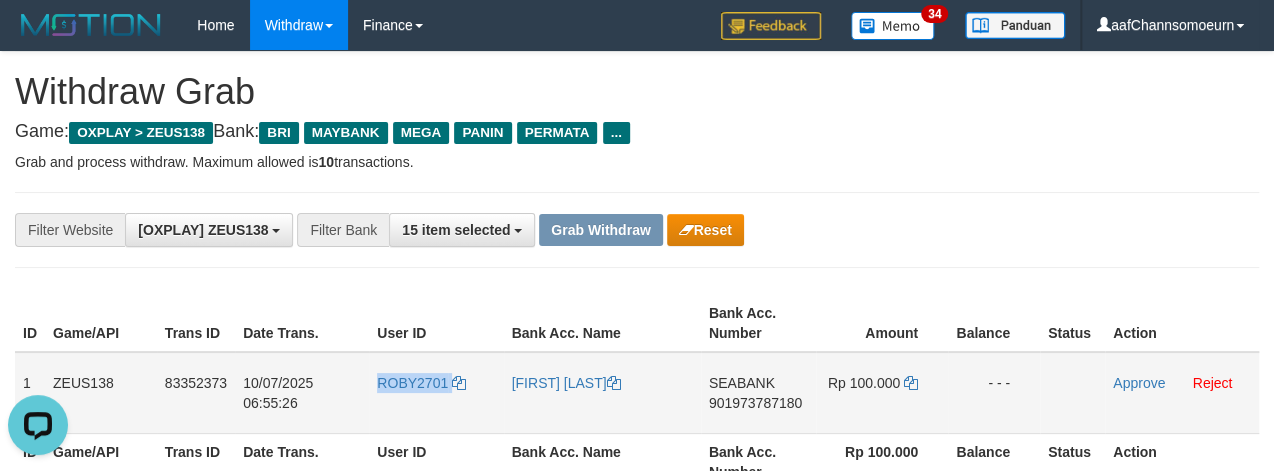 click on "ROBY2701" at bounding box center [436, 393] 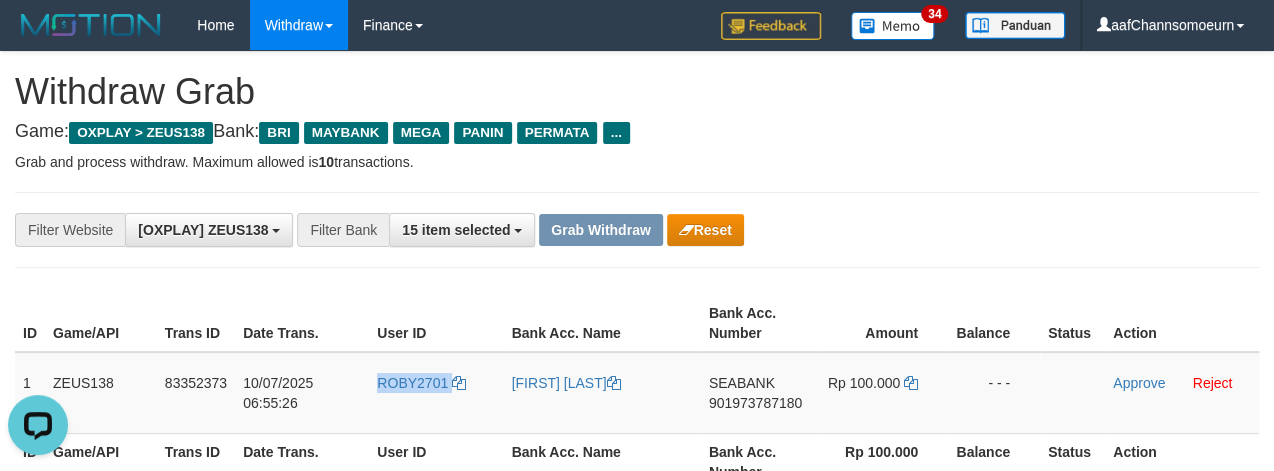 copy on "ROBY2701" 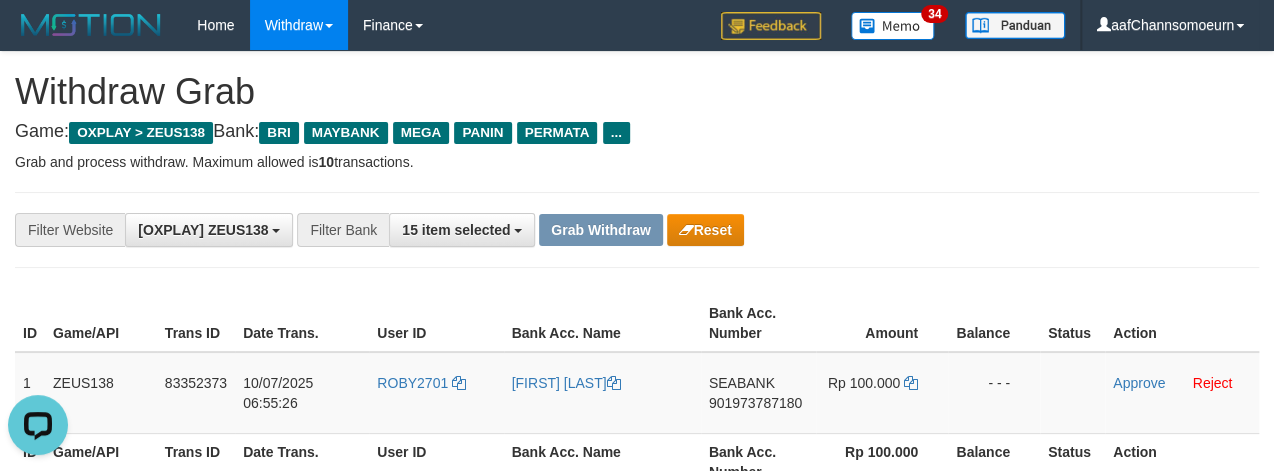 click at bounding box center (637, 192) 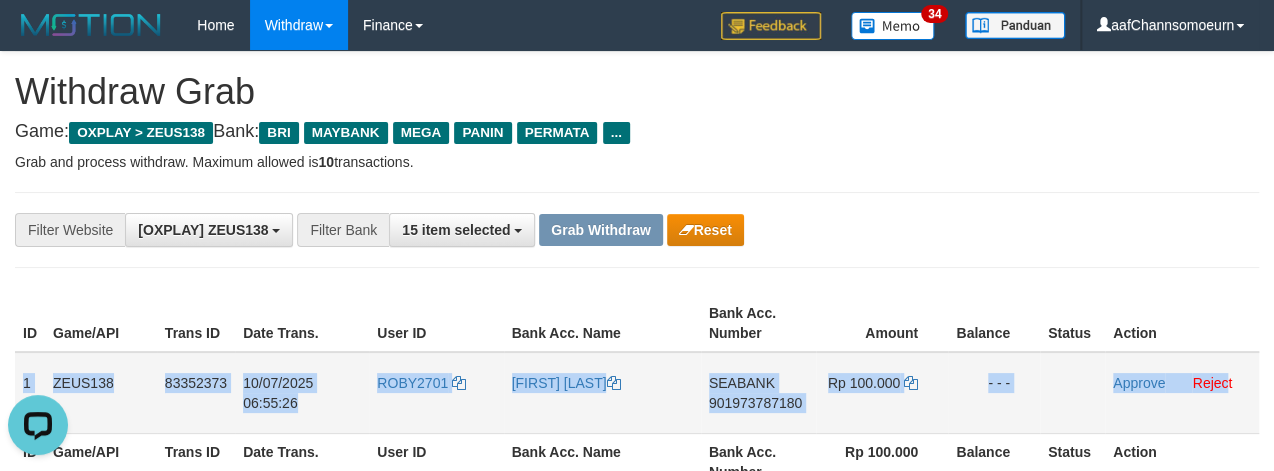 drag, startPoint x: 20, startPoint y: 378, endPoint x: 1225, endPoint y: 372, distance: 1205.0149 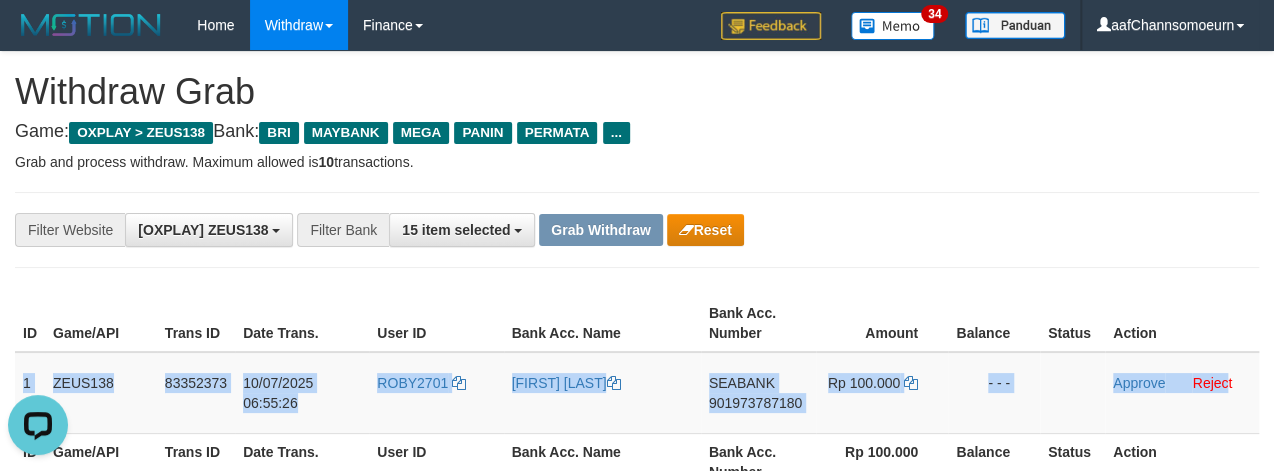 copy on "1
ZEUS138
83352373
10/07/2025 06:55:26
ROBY2701
ROBY CHANDRA DWI PUTRA
SEABANK
901973787180
Rp 100.000
- - -
Approve
Rejec" 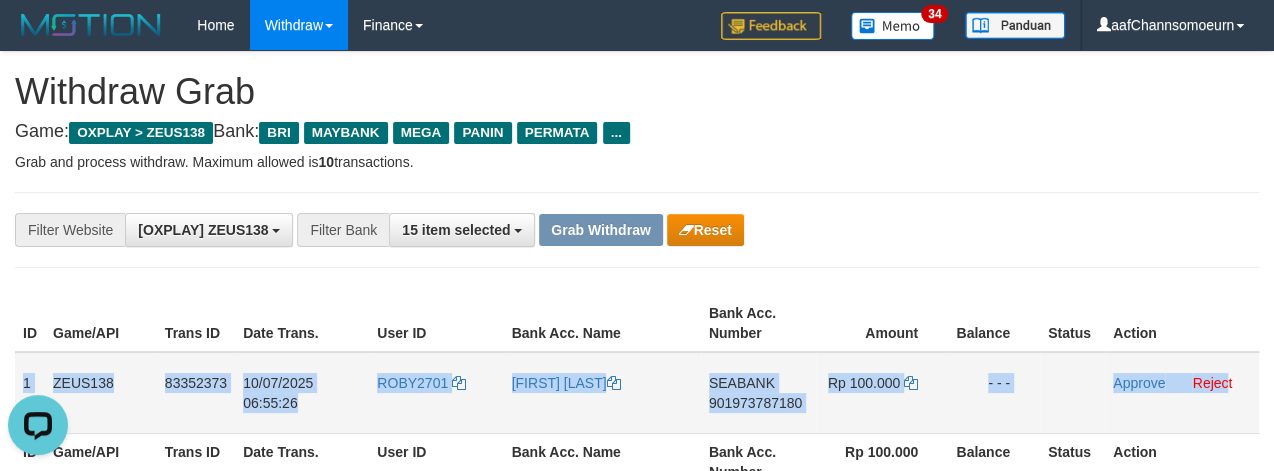 click on "SEABANK" at bounding box center [742, 383] 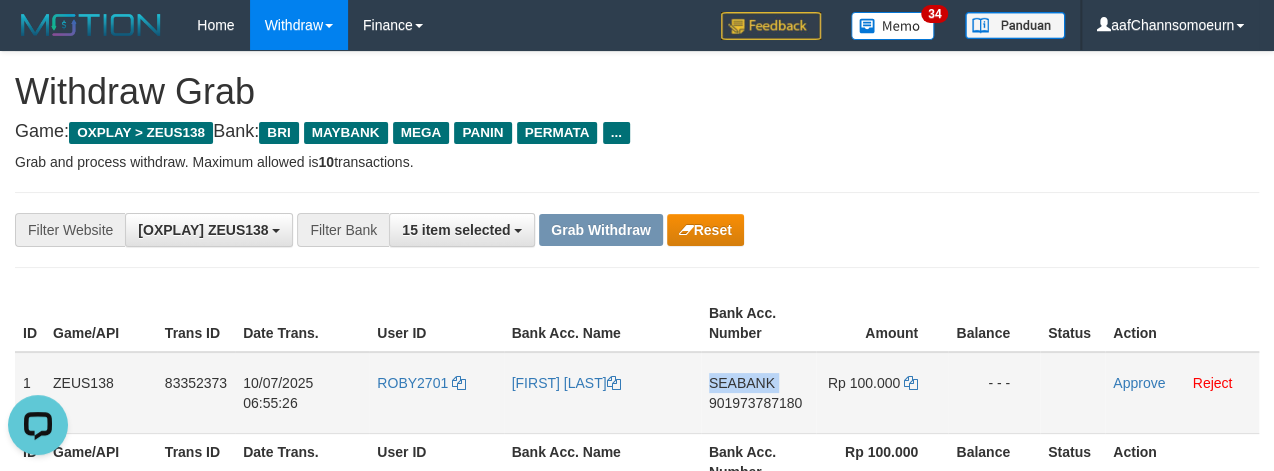 click on "SEABANK" at bounding box center [742, 383] 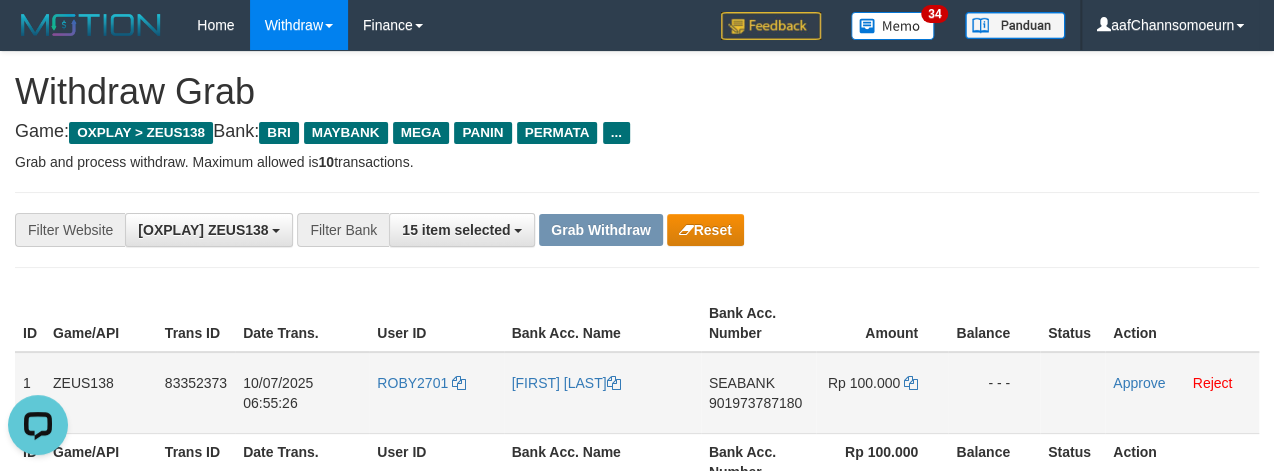 click on "901973787180" at bounding box center (755, 403) 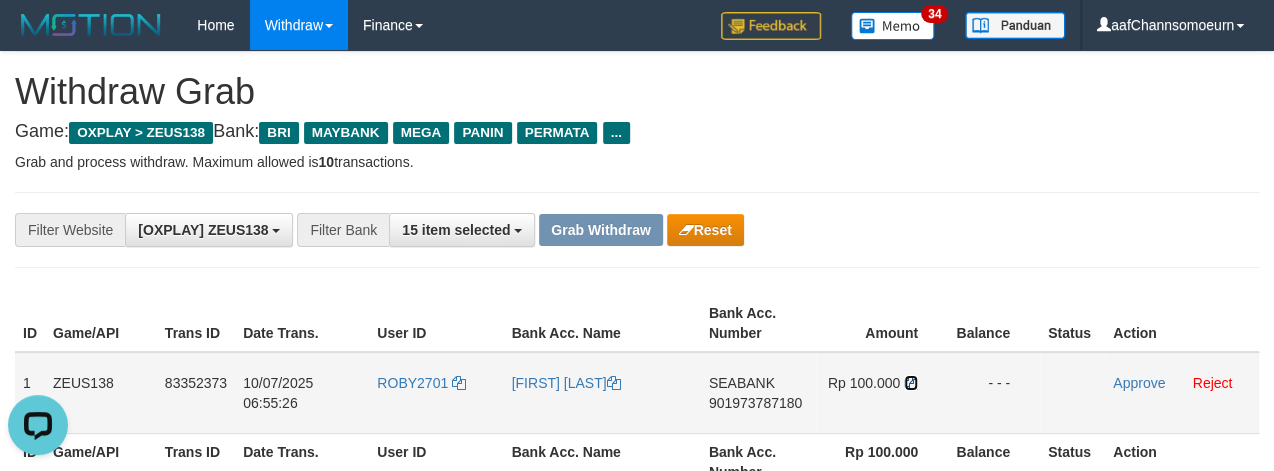 click at bounding box center [660, 383] 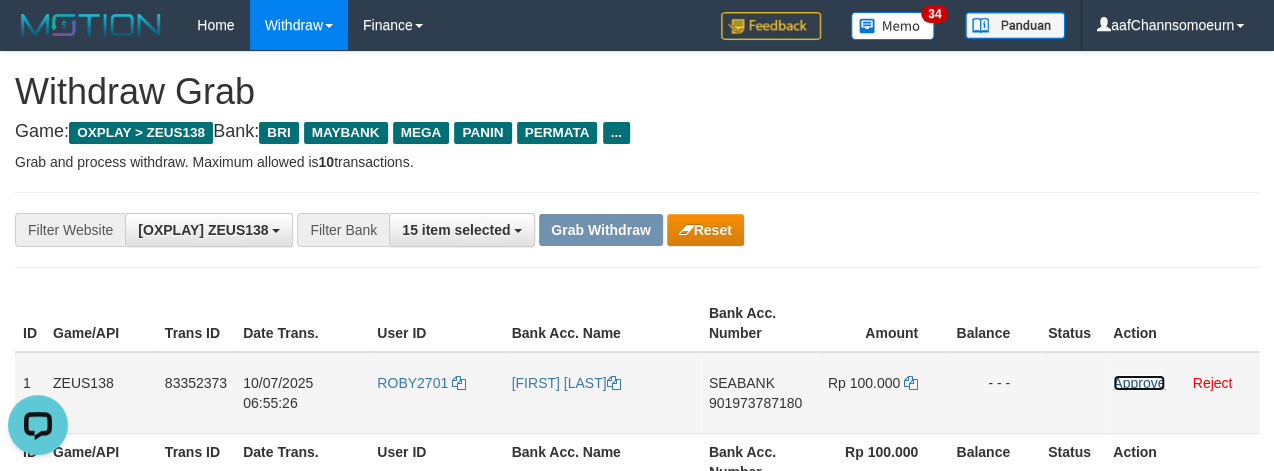 click on "Approve" at bounding box center (1139, 383) 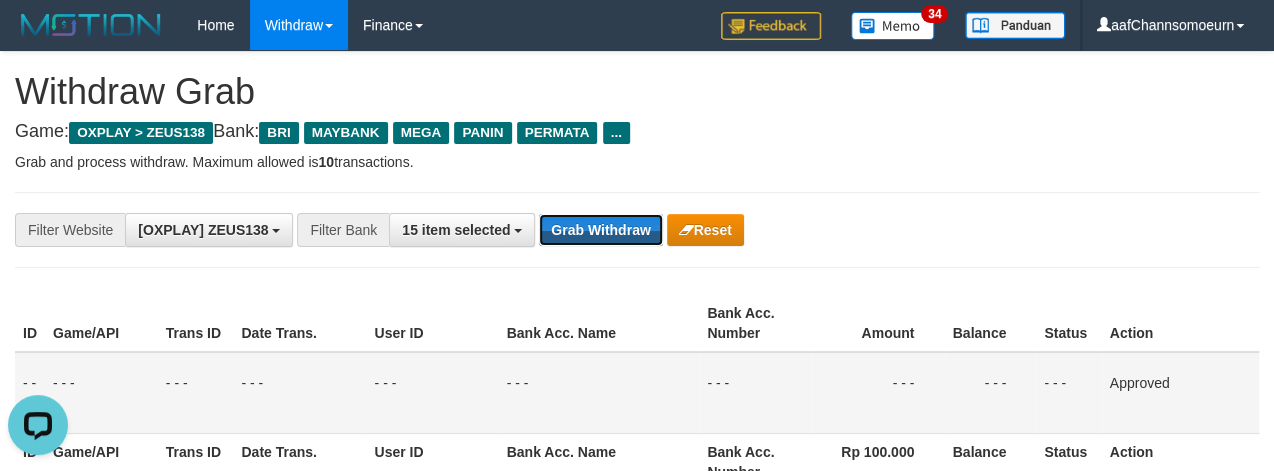 drag, startPoint x: 610, startPoint y: 231, endPoint x: 1286, endPoint y: 349, distance: 686.22156 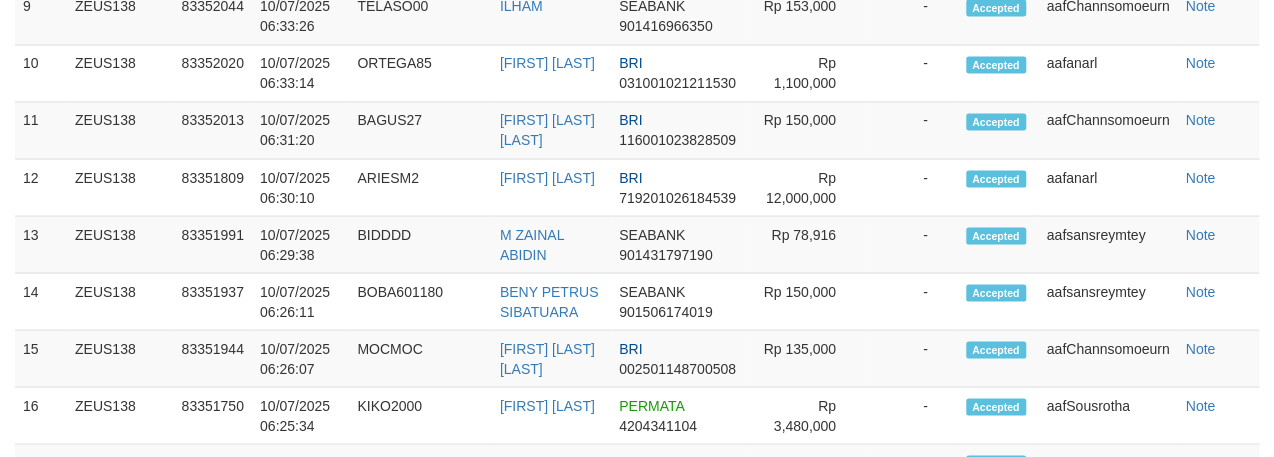 scroll, scrollTop: 1546, scrollLeft: 0, axis: vertical 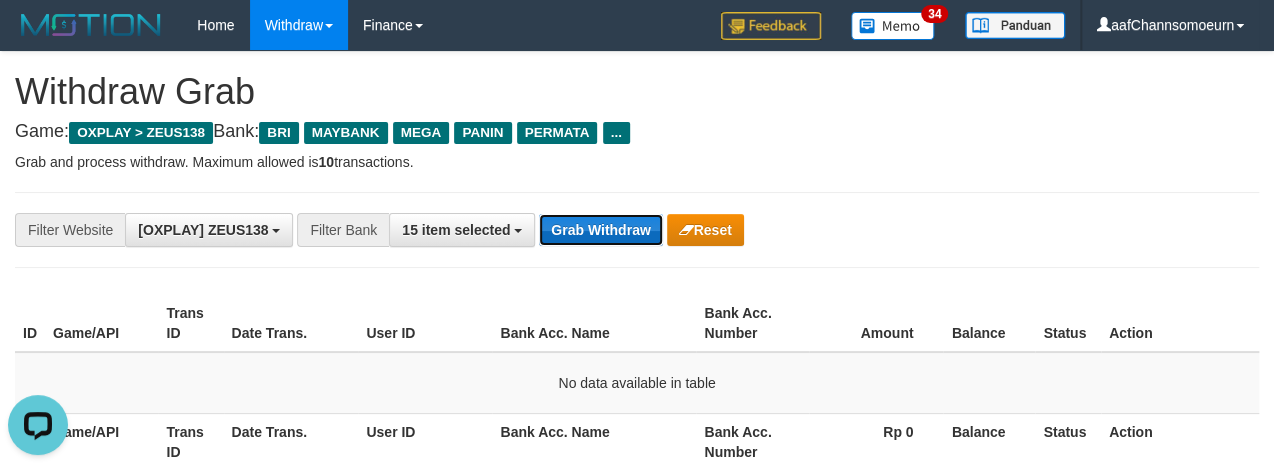 click on "Grab Withdraw" at bounding box center (600, 230) 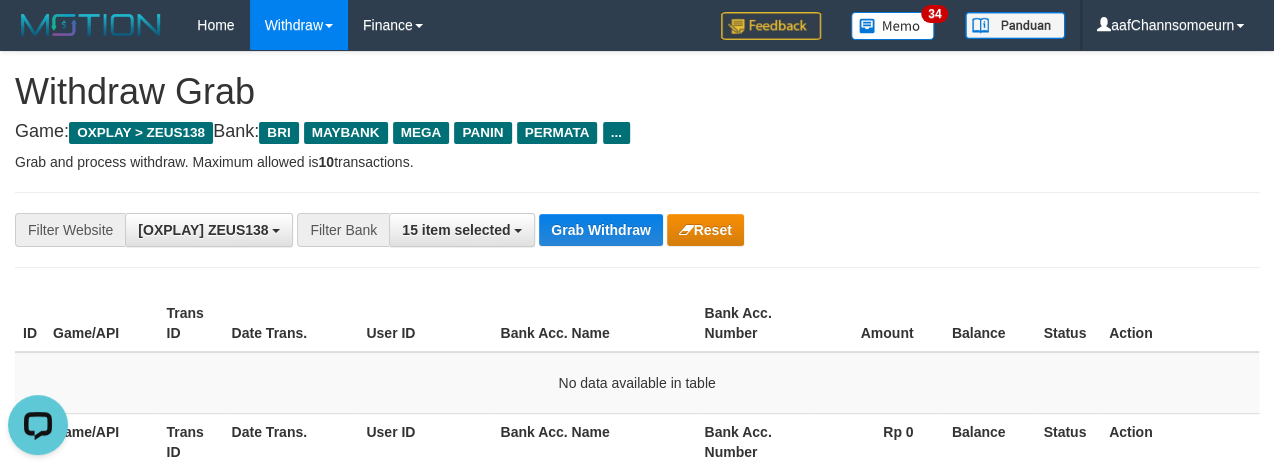 click on "**********" at bounding box center [531, 230] 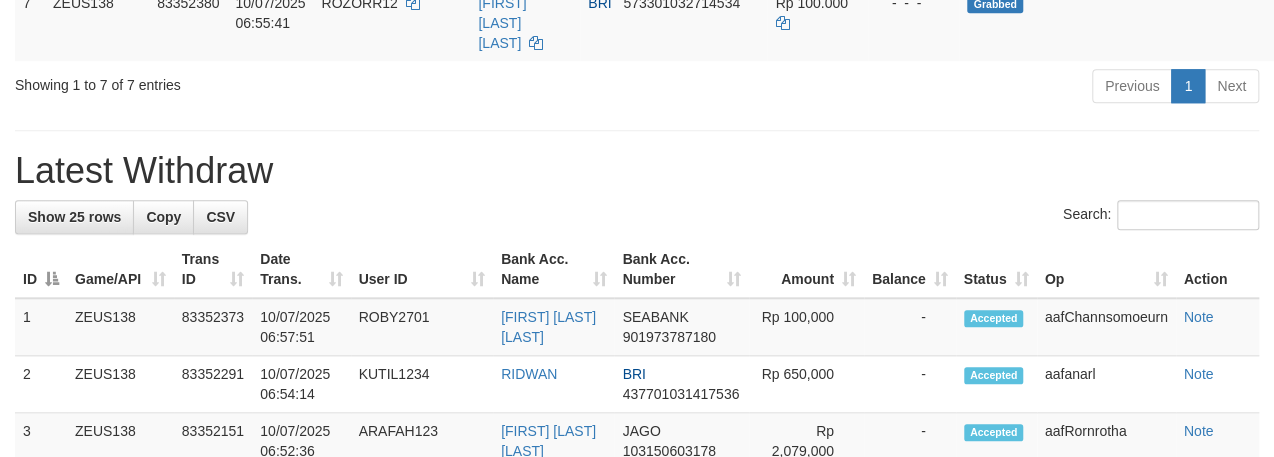 scroll, scrollTop: 778, scrollLeft: 0, axis: vertical 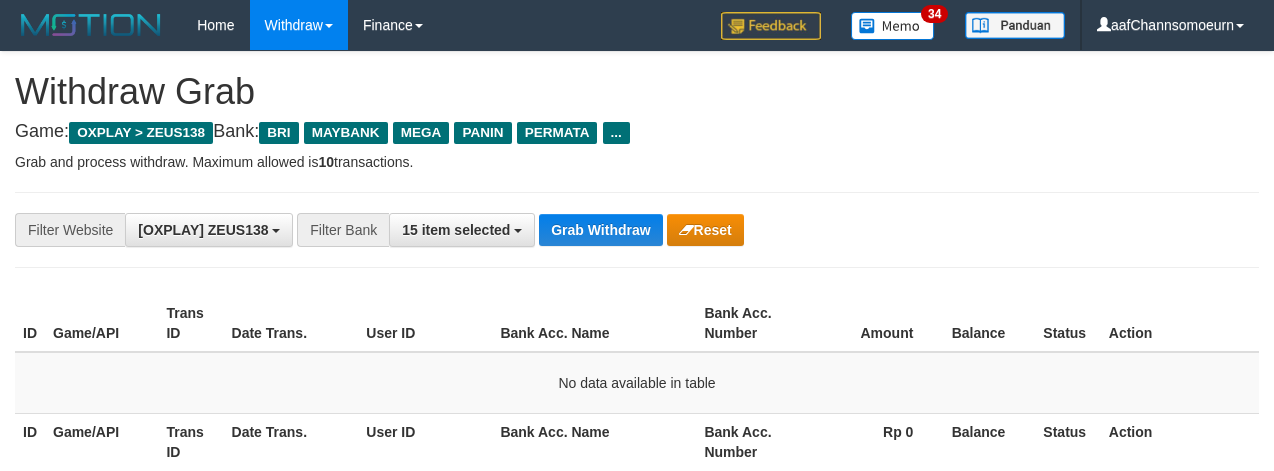 click on "**********" at bounding box center [637, 230] 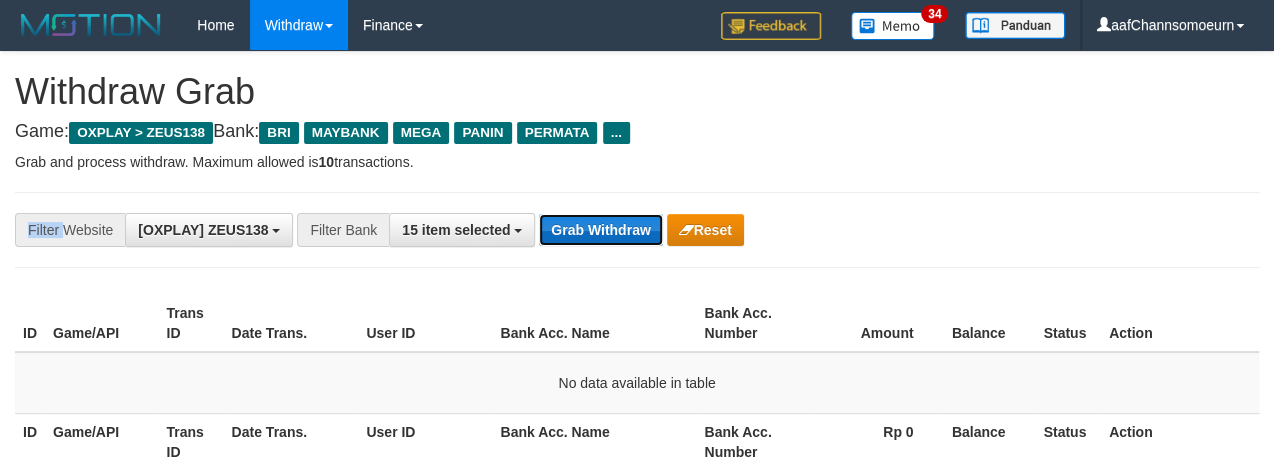 click on "Grab Withdraw" at bounding box center [600, 230] 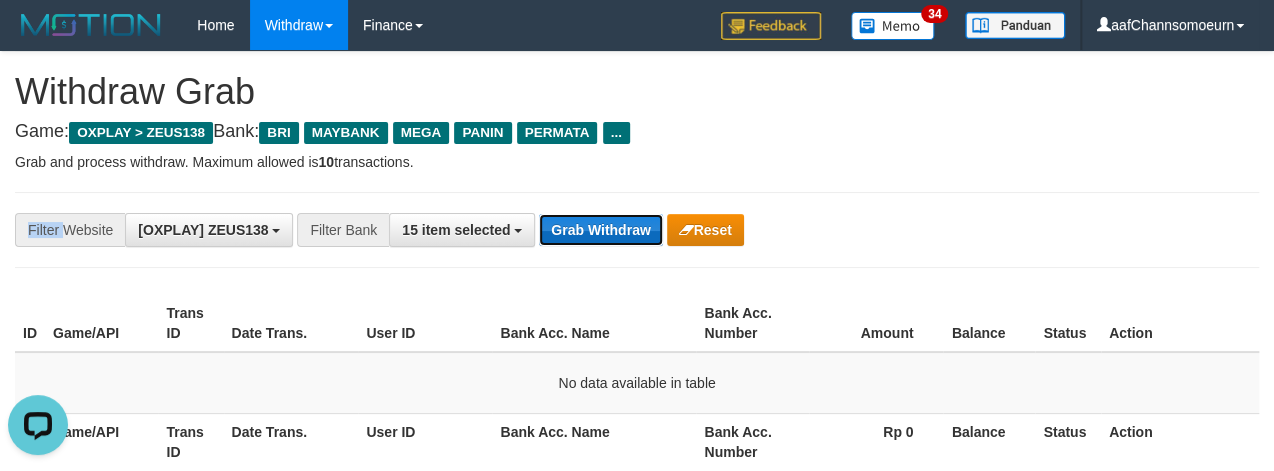 scroll, scrollTop: 0, scrollLeft: 0, axis: both 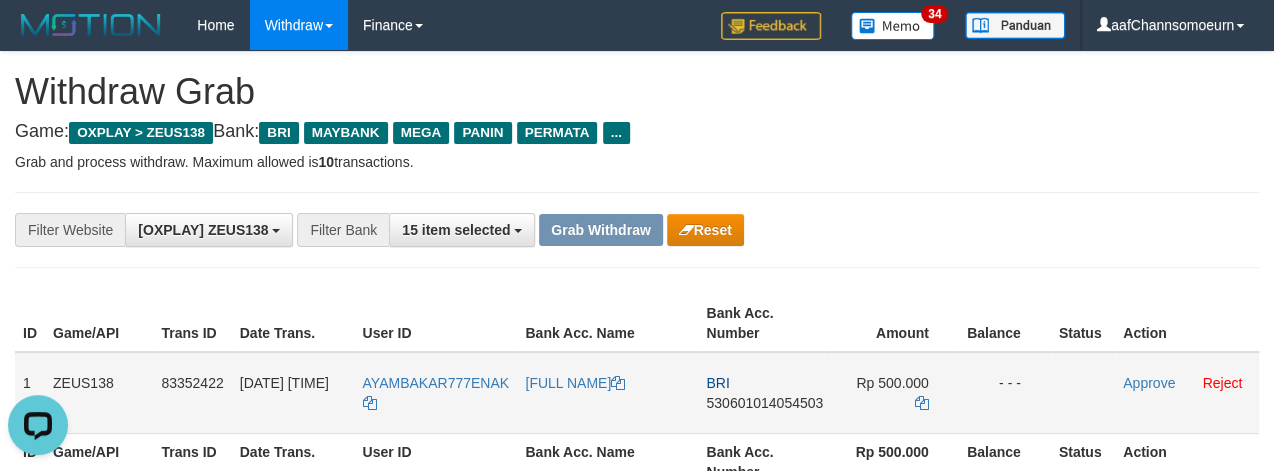 click on "AYAMBAKAR777ENAK" at bounding box center (435, 393) 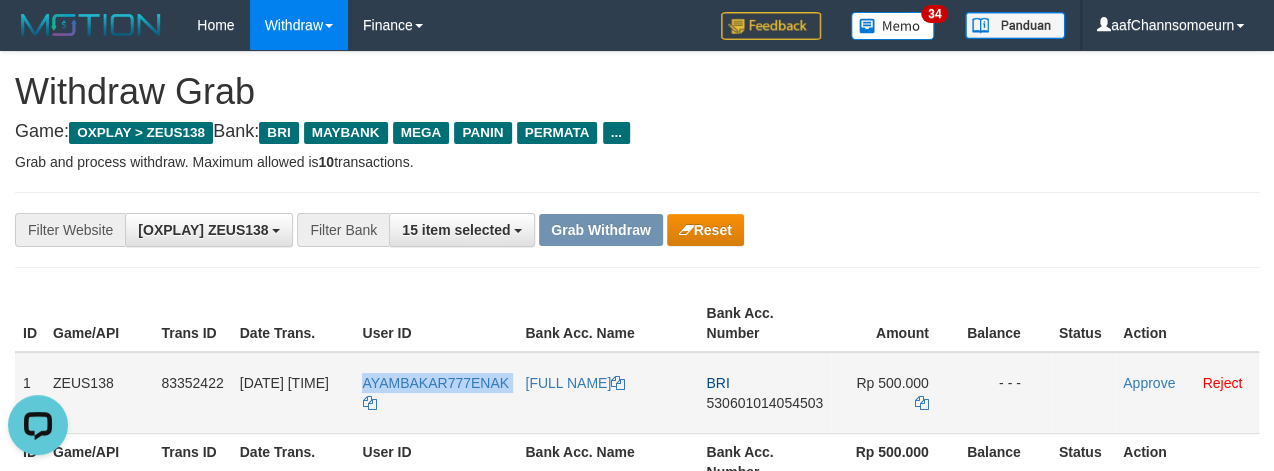 click on "AYAMBAKAR777ENAK" at bounding box center (435, 393) 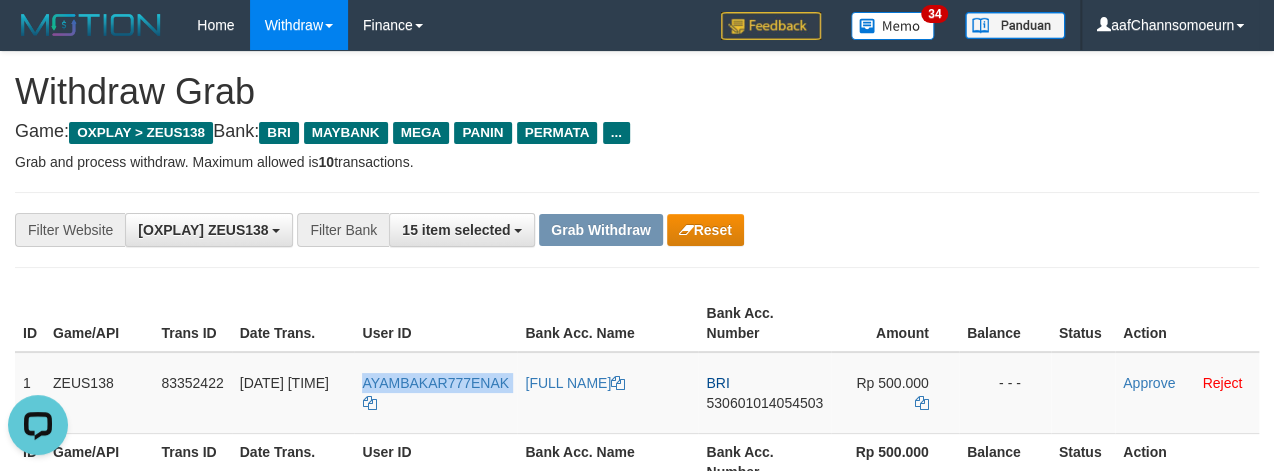 copy on "AYAMBAKAR777ENAK" 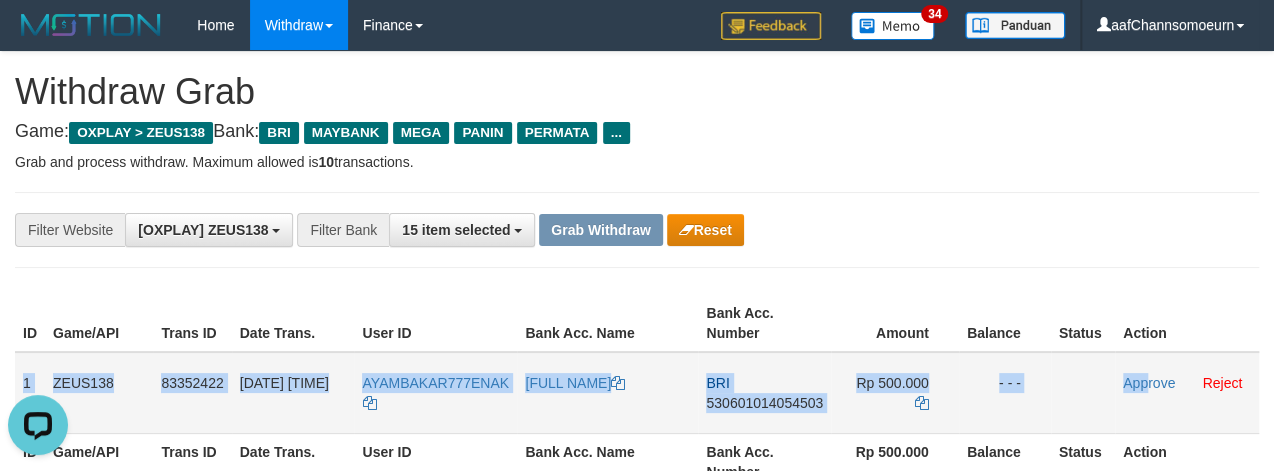 drag, startPoint x: 25, startPoint y: 366, endPoint x: 1148, endPoint y: 397, distance: 1123.4277 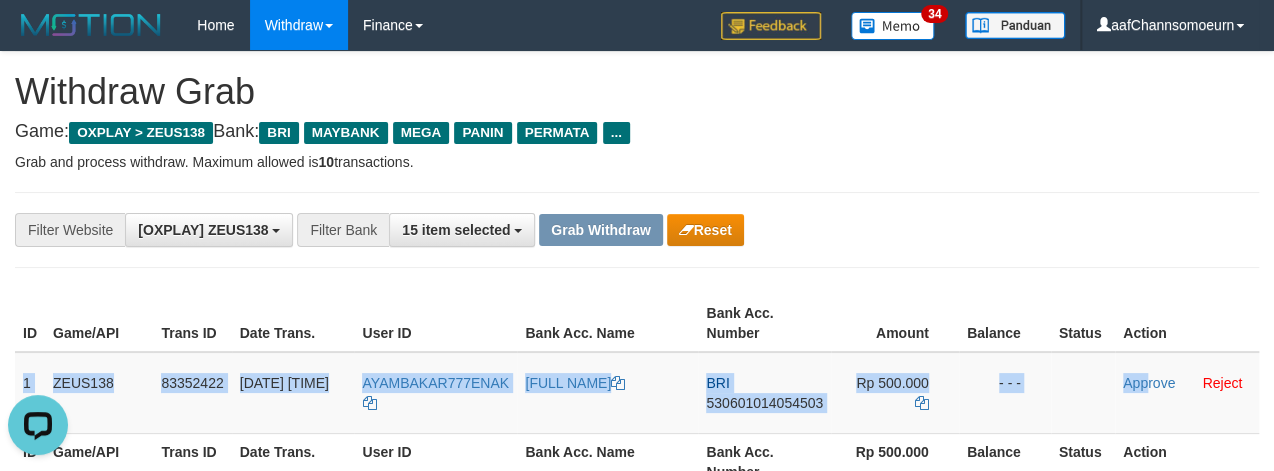 copy on "1
ZEUS138
83352422
10/07/2025 06:58:21
AYAMBAKAR777ENAK
SAM YUDA DIVAS KEMBAREN
BRI
530601014054503
Rp 500.000
- - -
App" 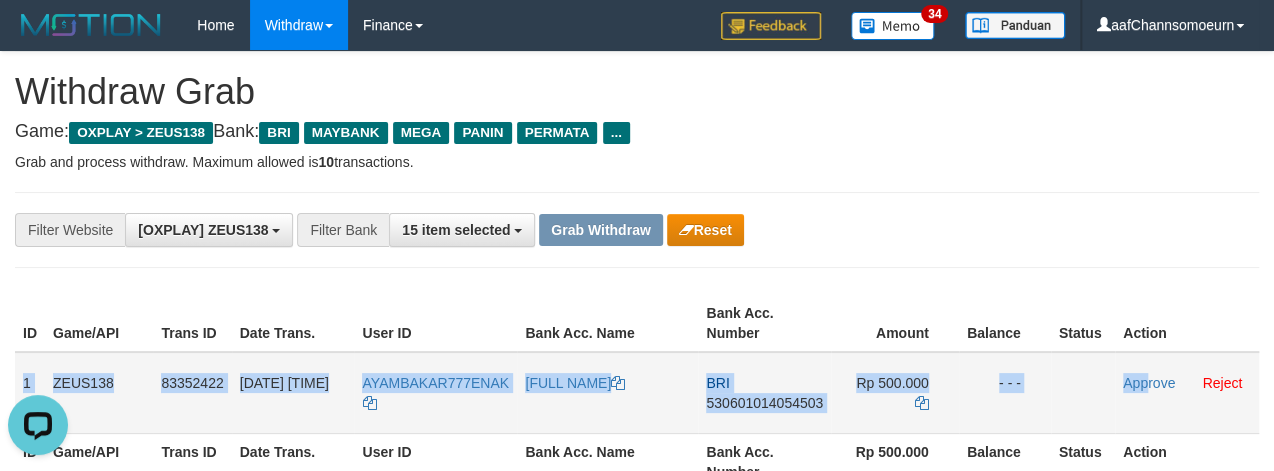 click on "530601014054503" at bounding box center (765, 403) 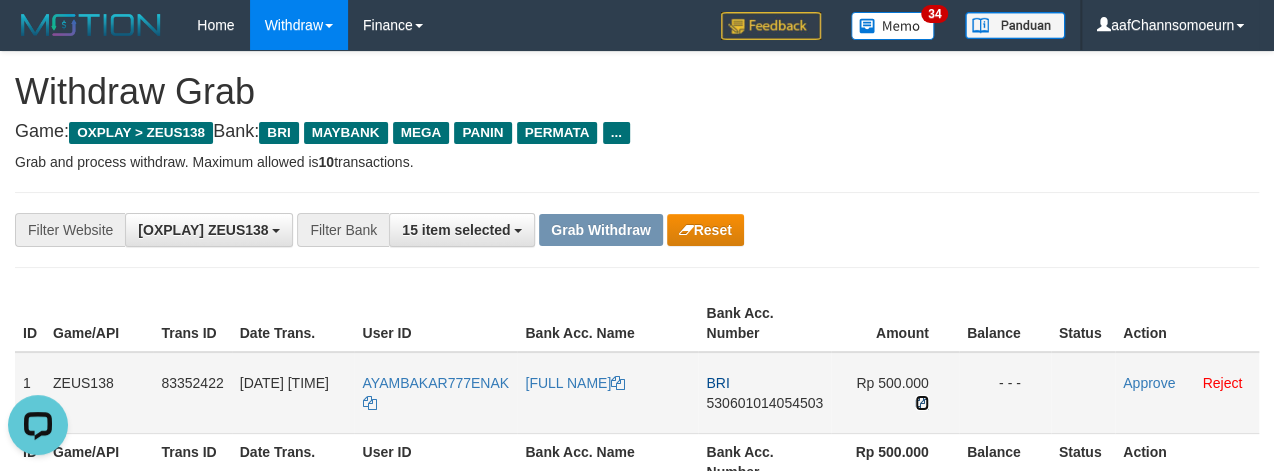 click at bounding box center [627, 383] 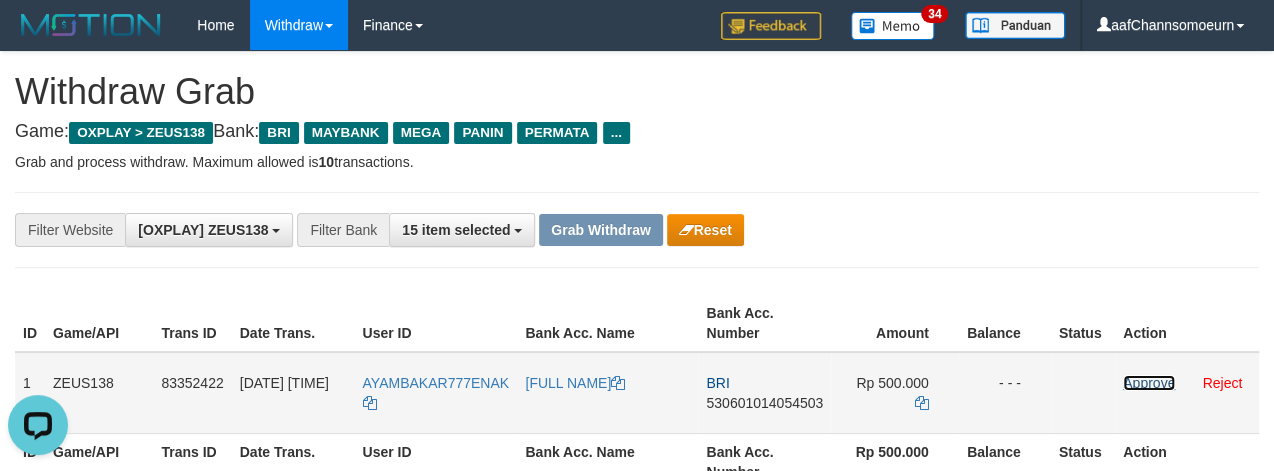 click on "Approve" at bounding box center (1149, 383) 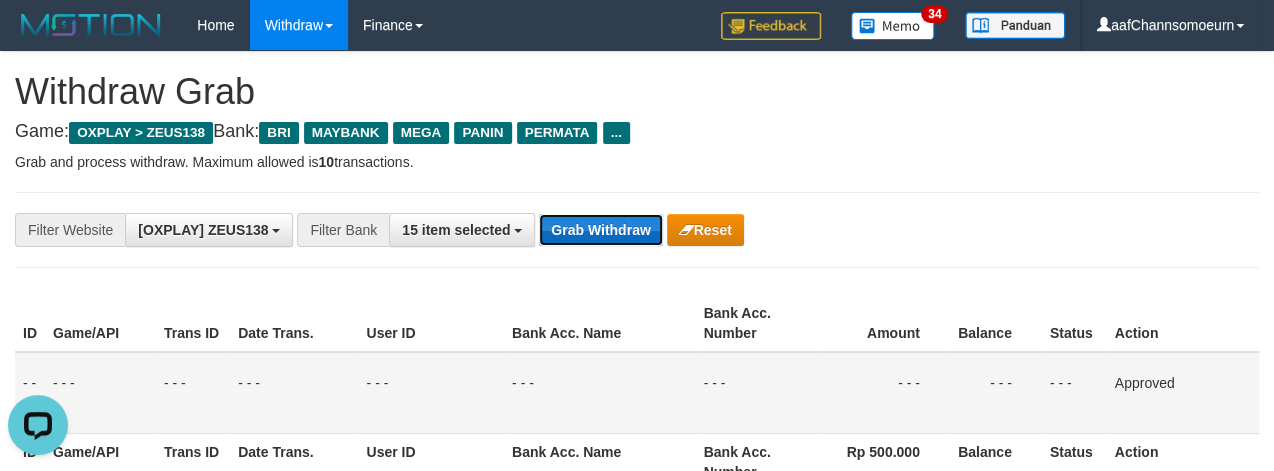 click on "Grab Withdraw" at bounding box center (600, 230) 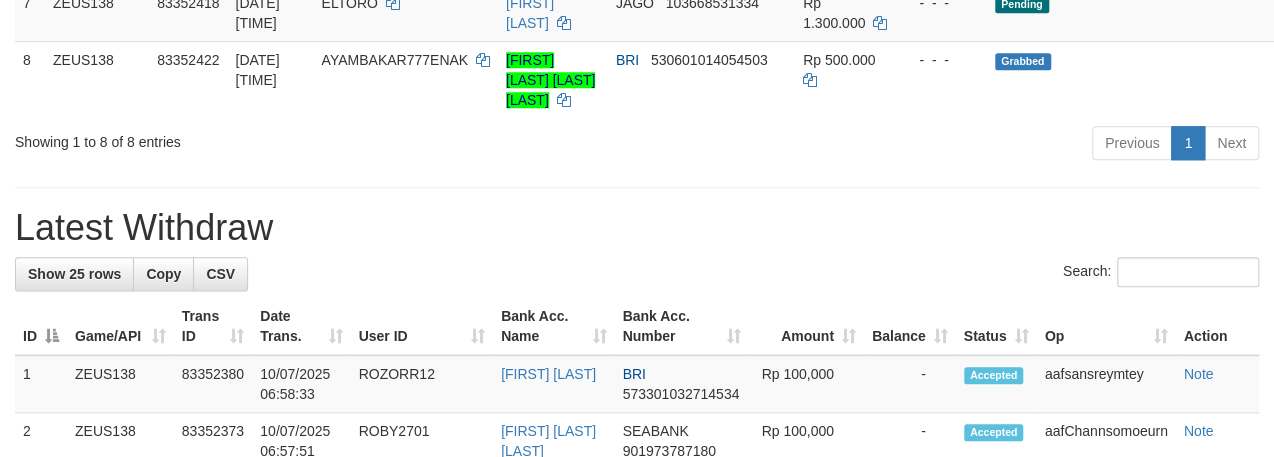 scroll, scrollTop: 778, scrollLeft: 0, axis: vertical 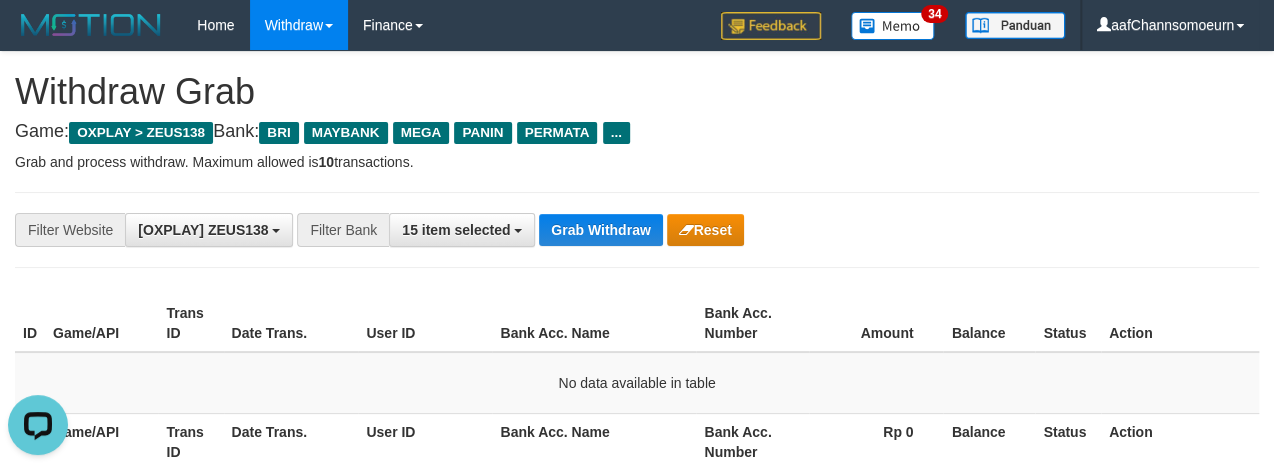 click on "Game:   OXPLAY > ZEUS138    		Bank:   BRI   MAYBANK   MEGA   PANIN   PERMATA   ..." at bounding box center (637, 132) 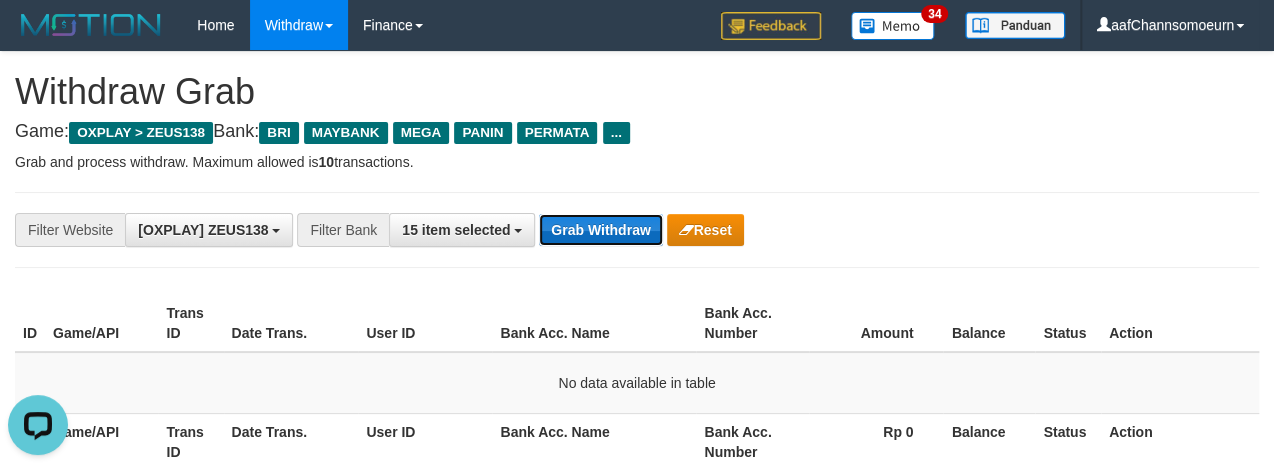 click on "Grab Withdraw" at bounding box center (600, 230) 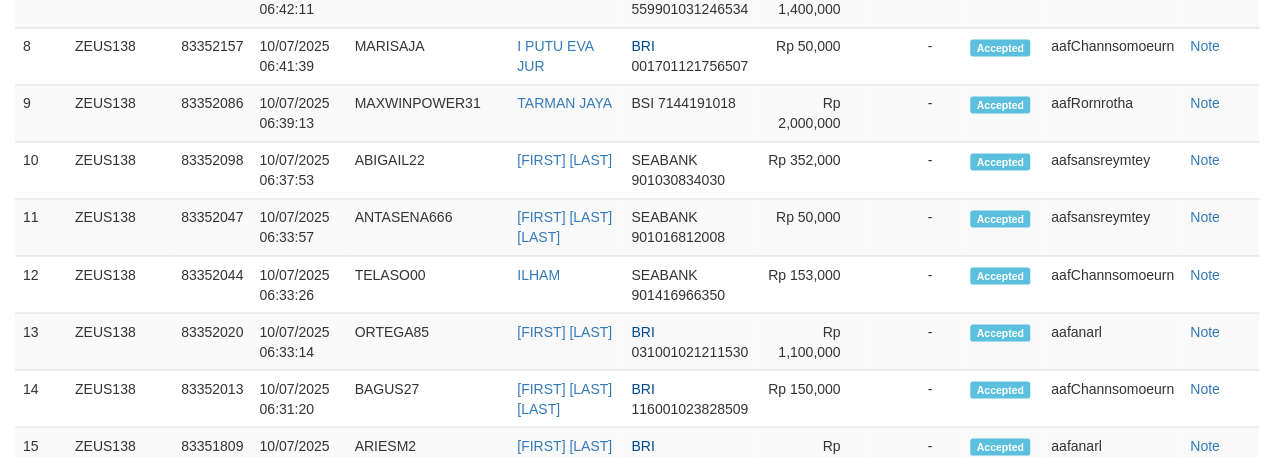 scroll, scrollTop: 1428, scrollLeft: 0, axis: vertical 